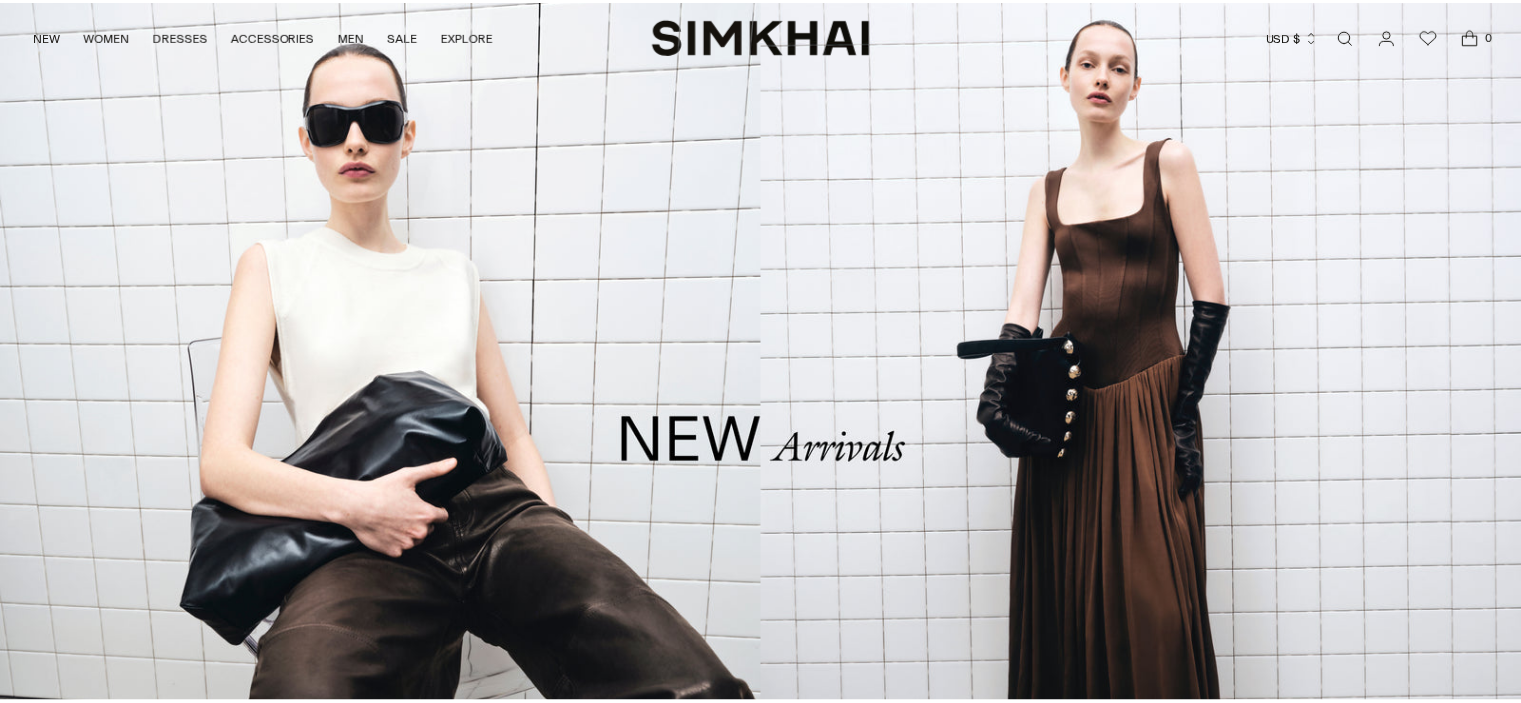 scroll, scrollTop: 0, scrollLeft: 0, axis: both 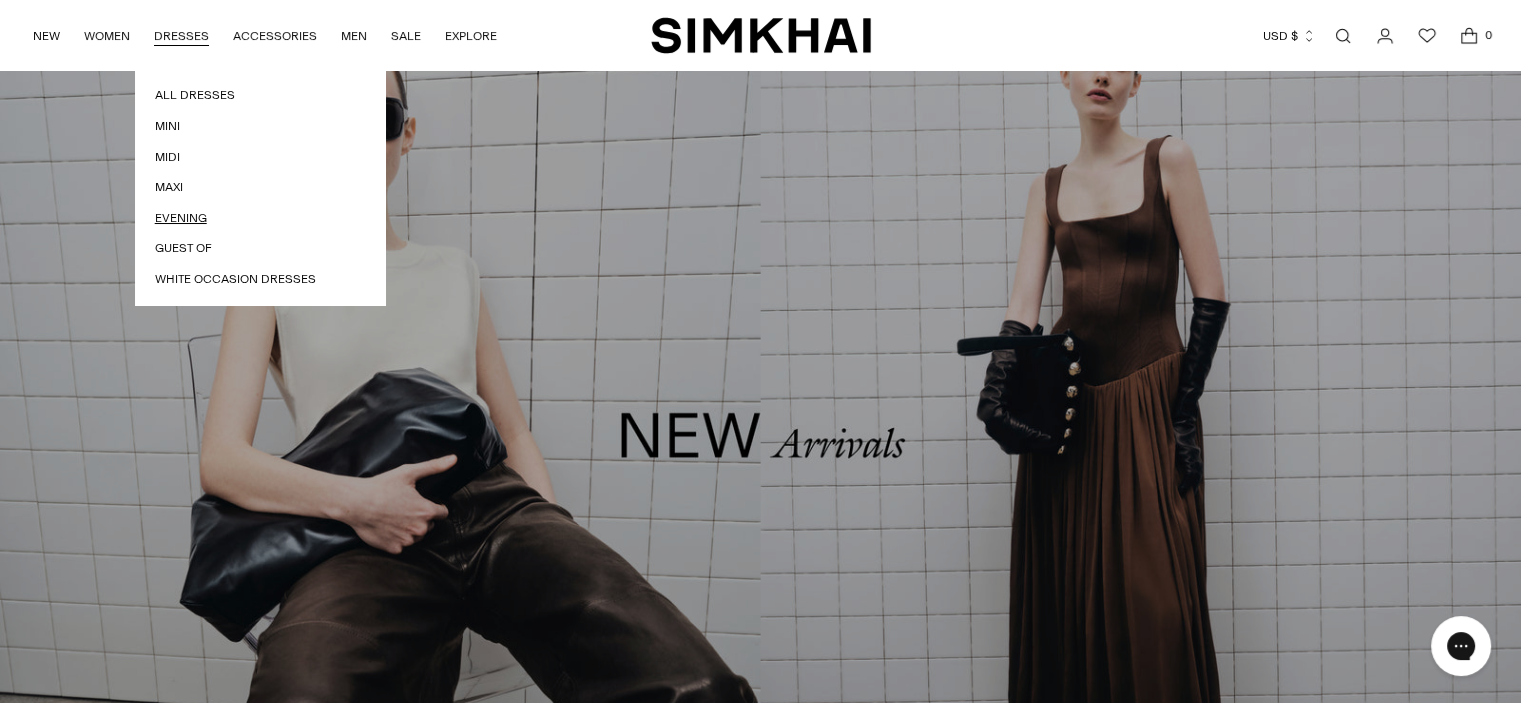 click on "Evening" at bounding box center [260, 218] 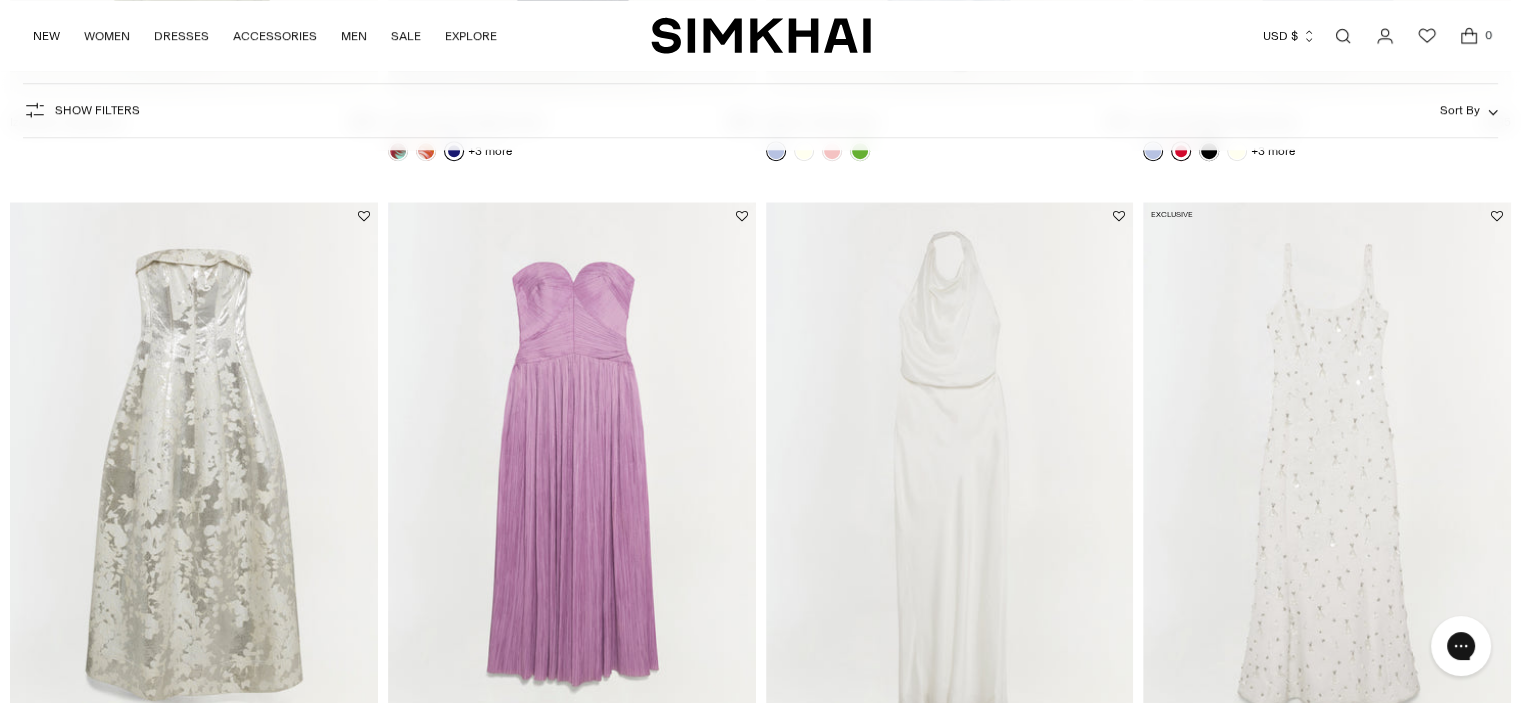 scroll, scrollTop: 1312, scrollLeft: 0, axis: vertical 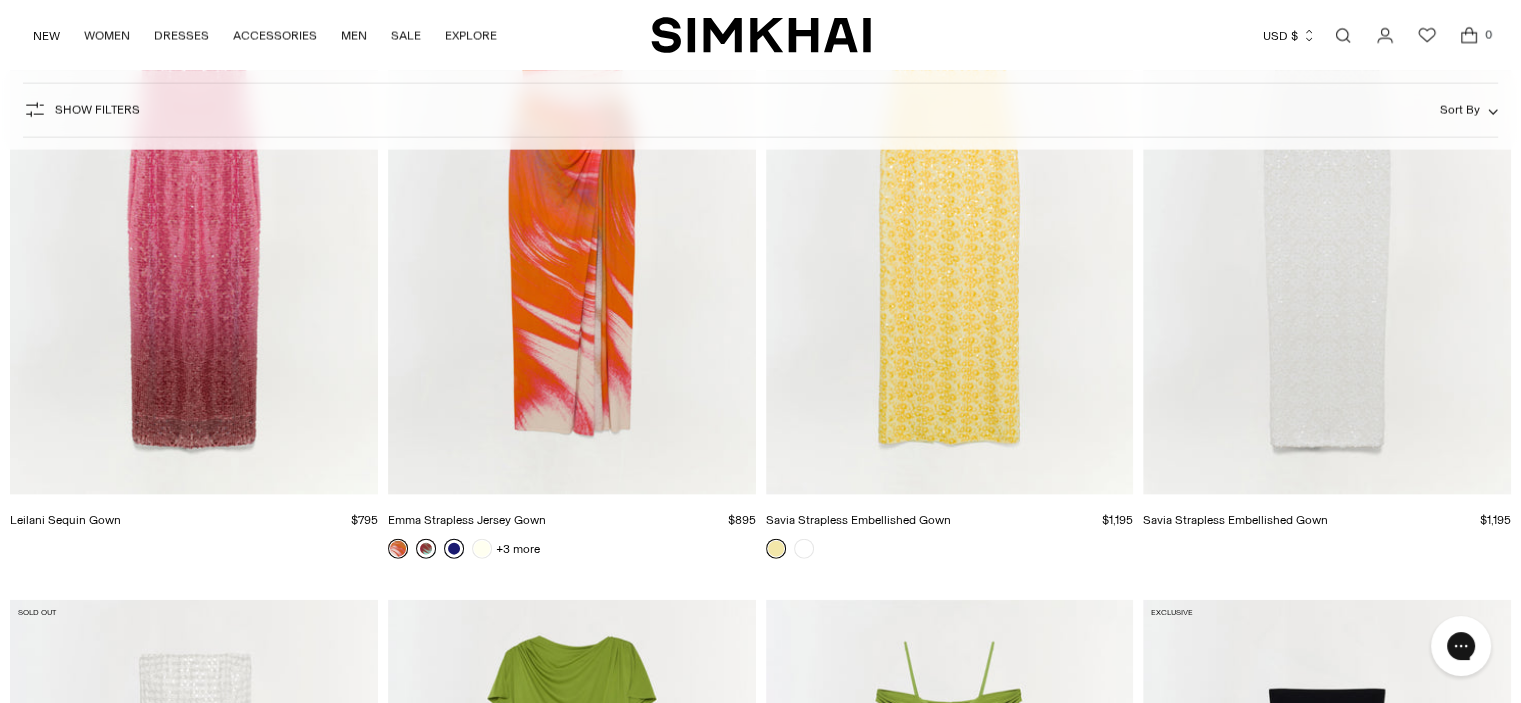 click at bounding box center (426, 549) 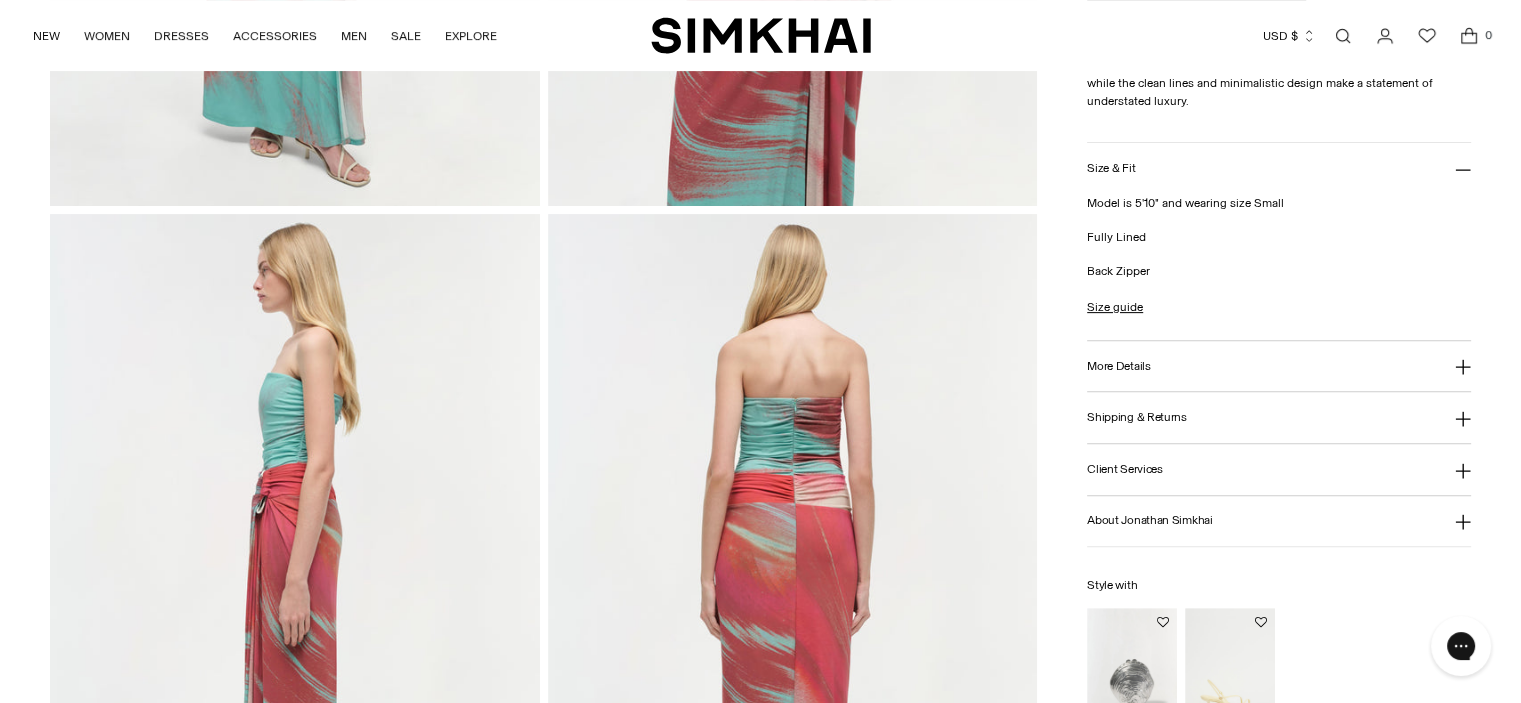 scroll, scrollTop: 0, scrollLeft: 0, axis: both 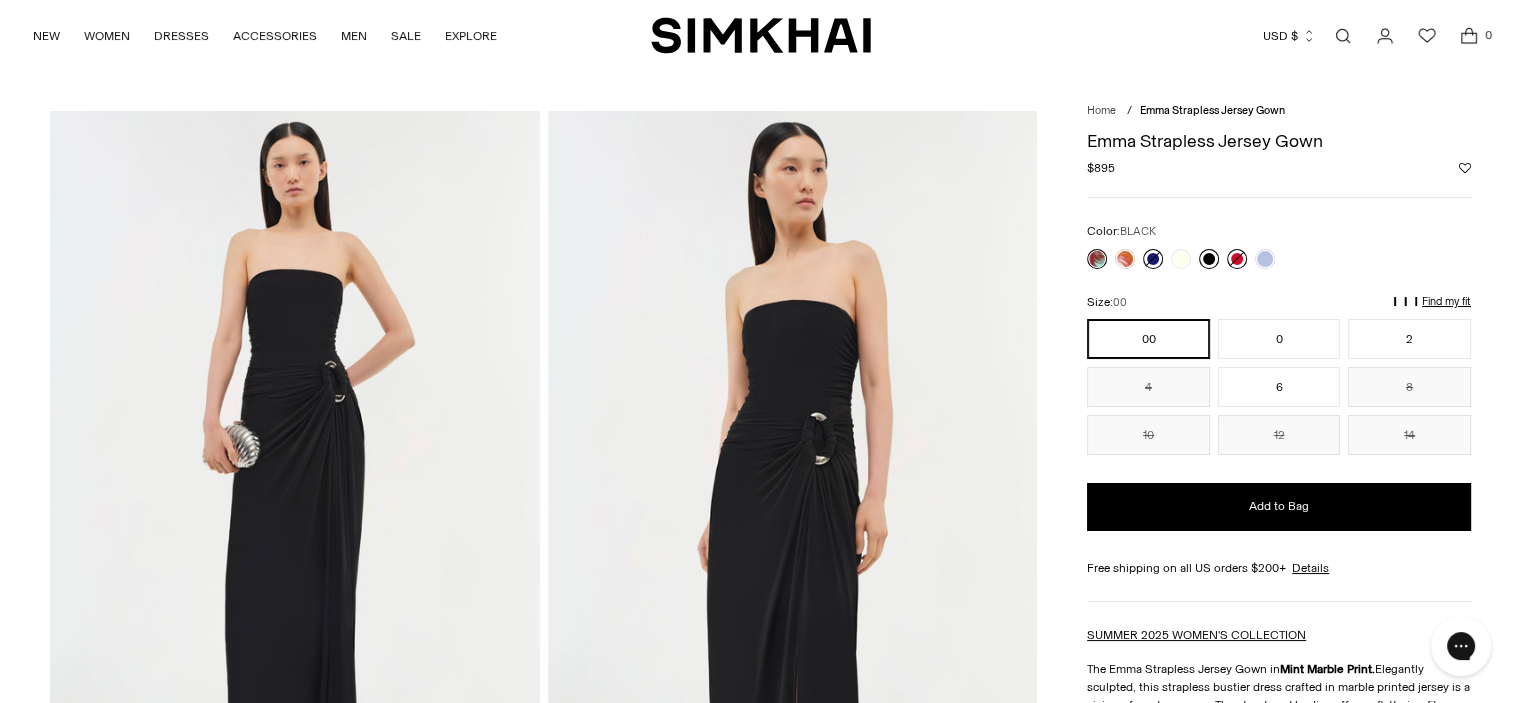 click at bounding box center (1209, 259) 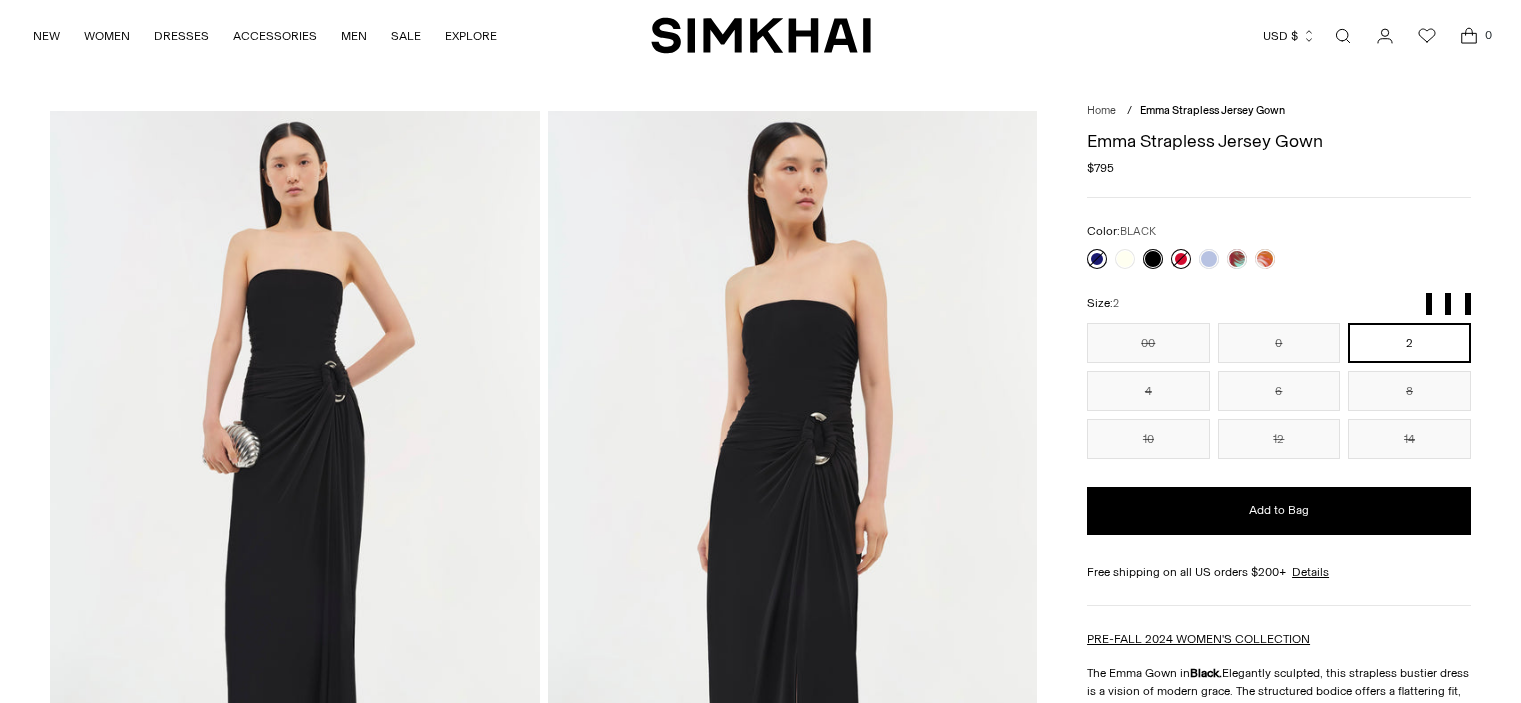 scroll, scrollTop: 0, scrollLeft: 0, axis: both 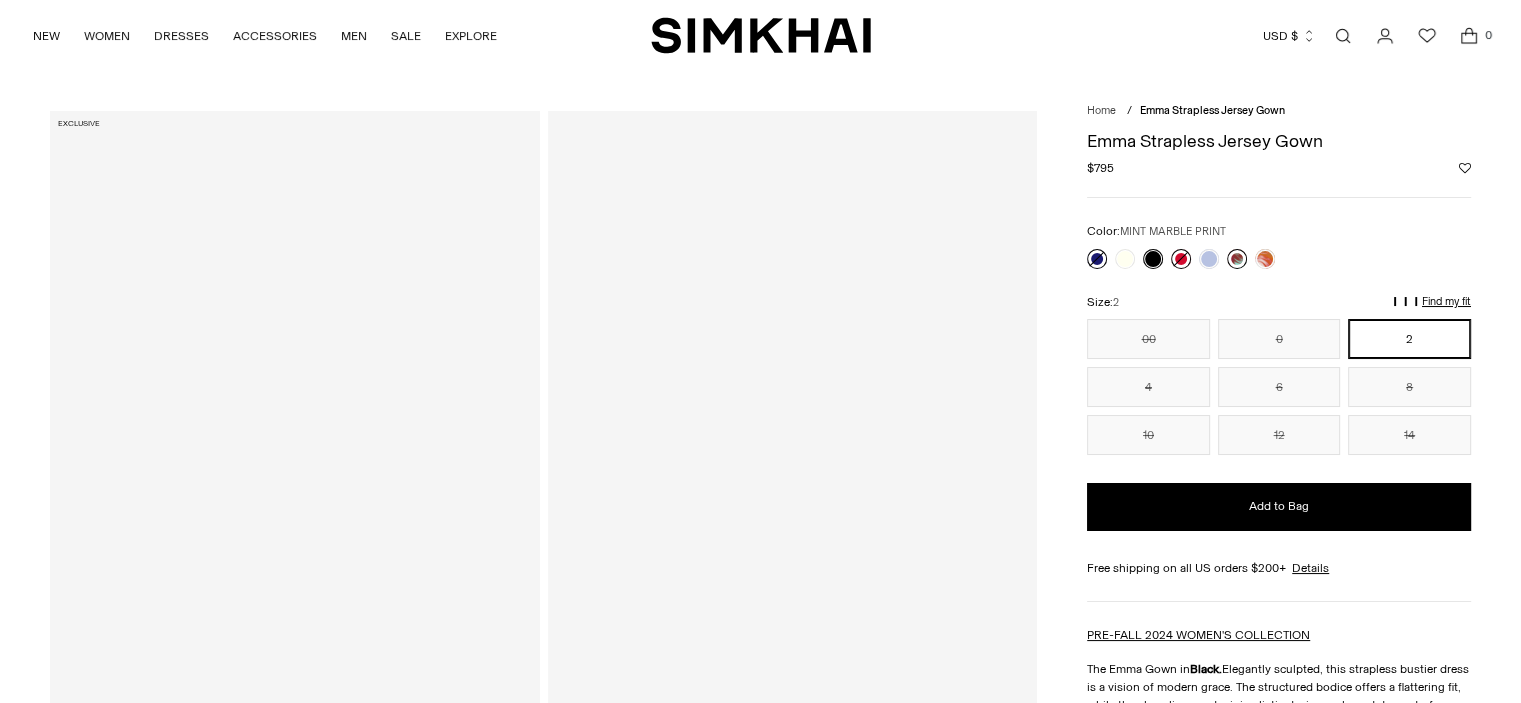 click at bounding box center (1237, 259) 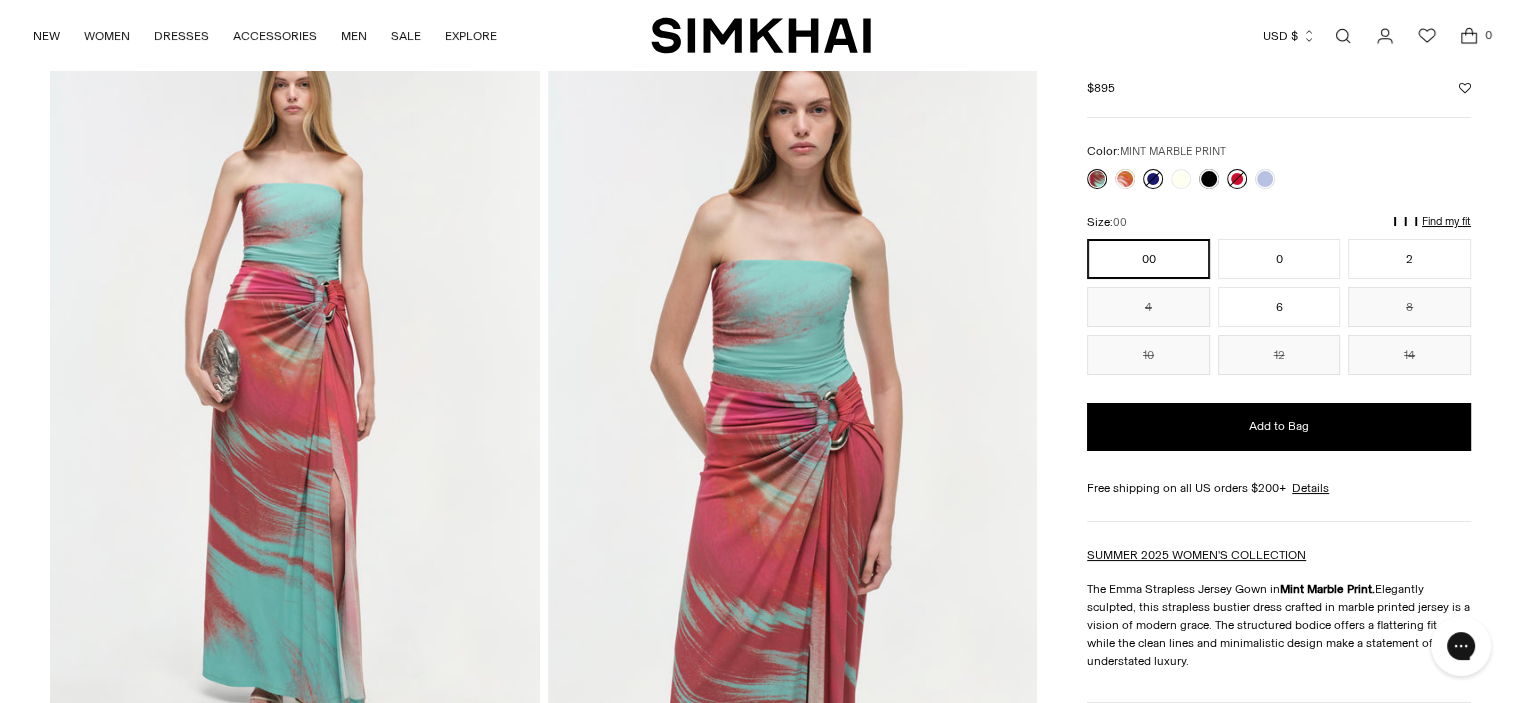 scroll, scrollTop: 0, scrollLeft: 0, axis: both 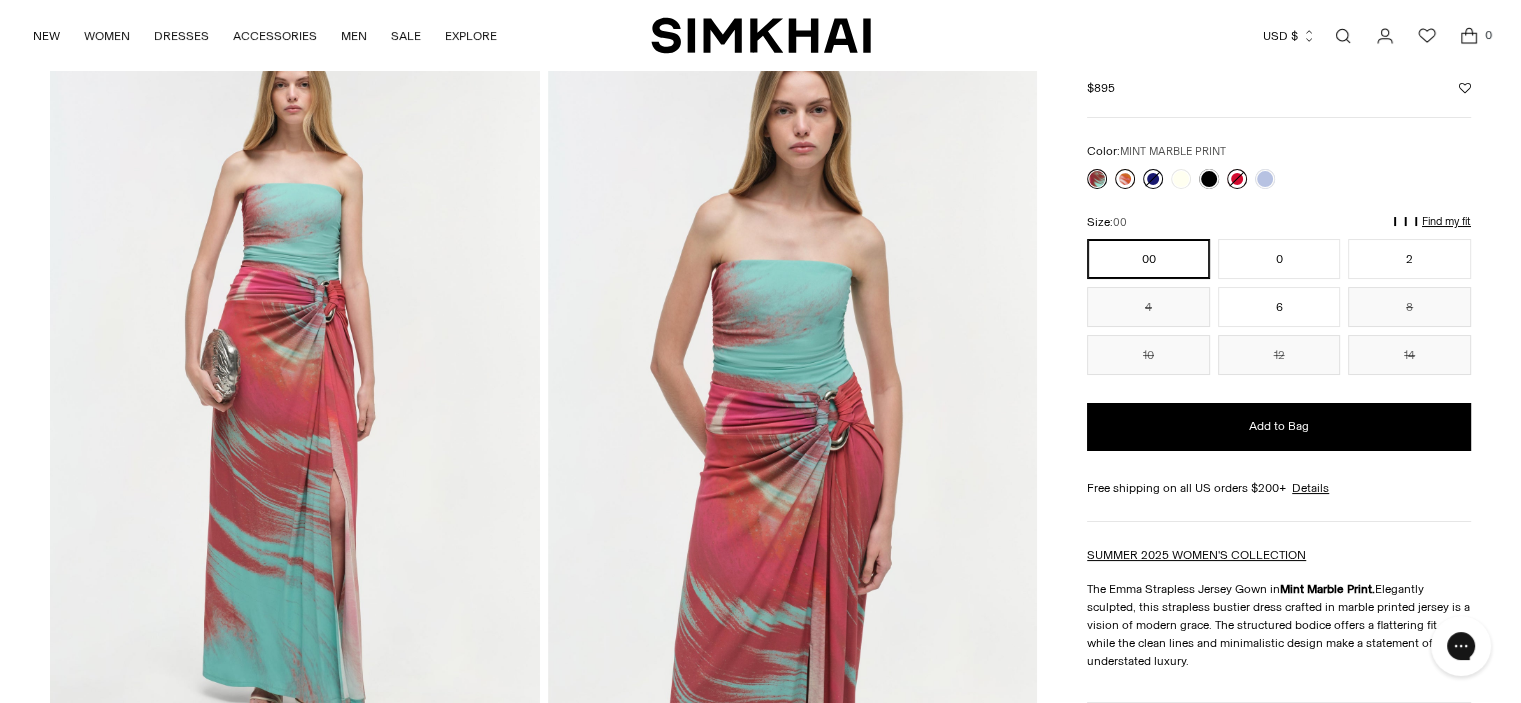 click at bounding box center (1125, 179) 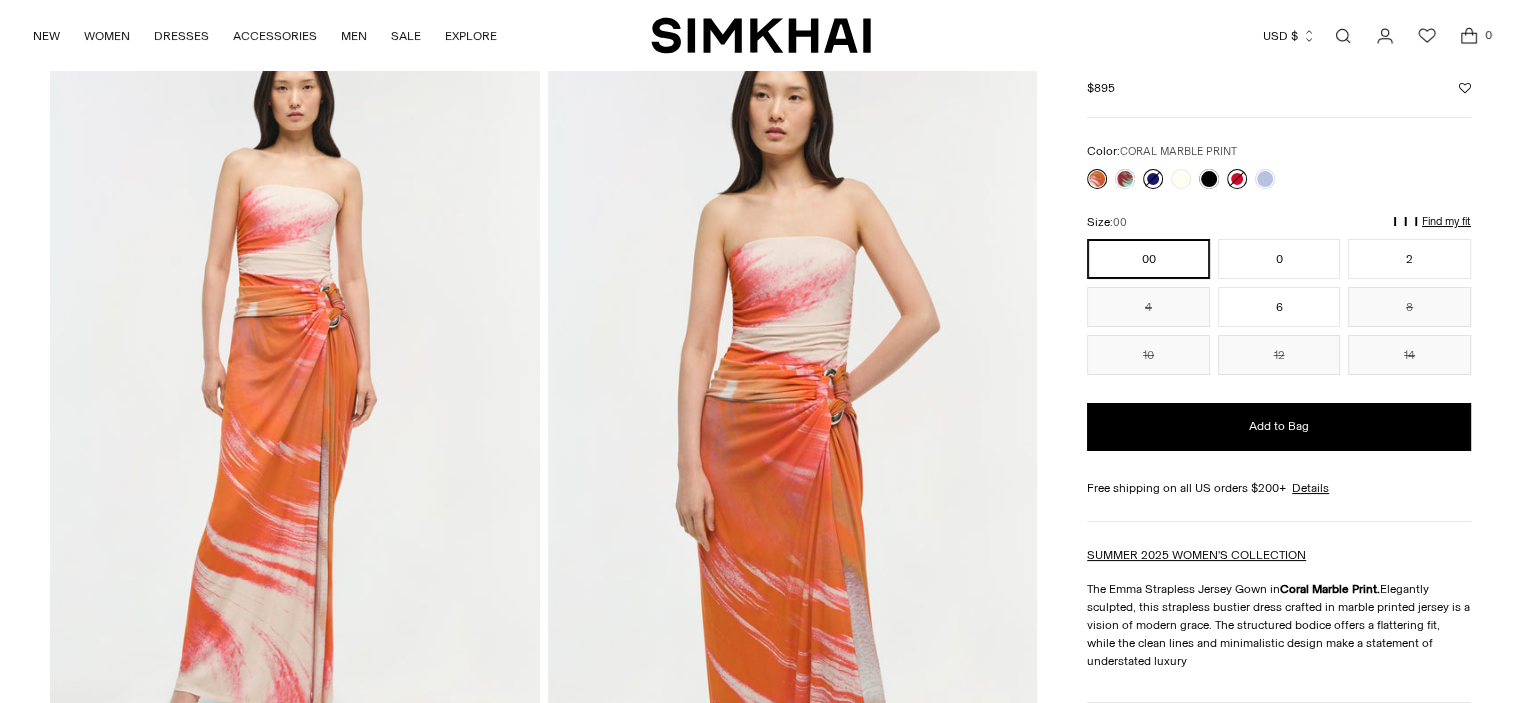 scroll, scrollTop: 40, scrollLeft: 0, axis: vertical 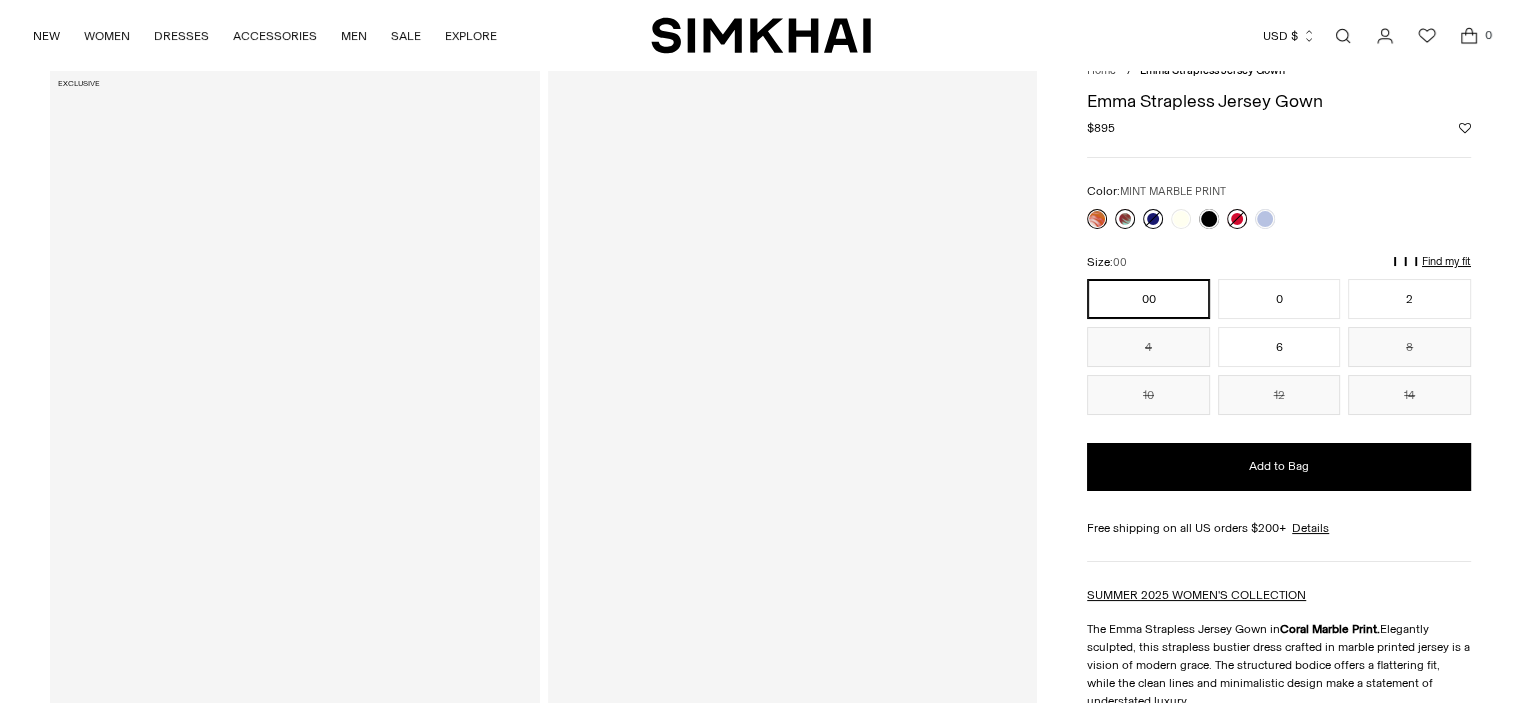 click at bounding box center (1125, 219) 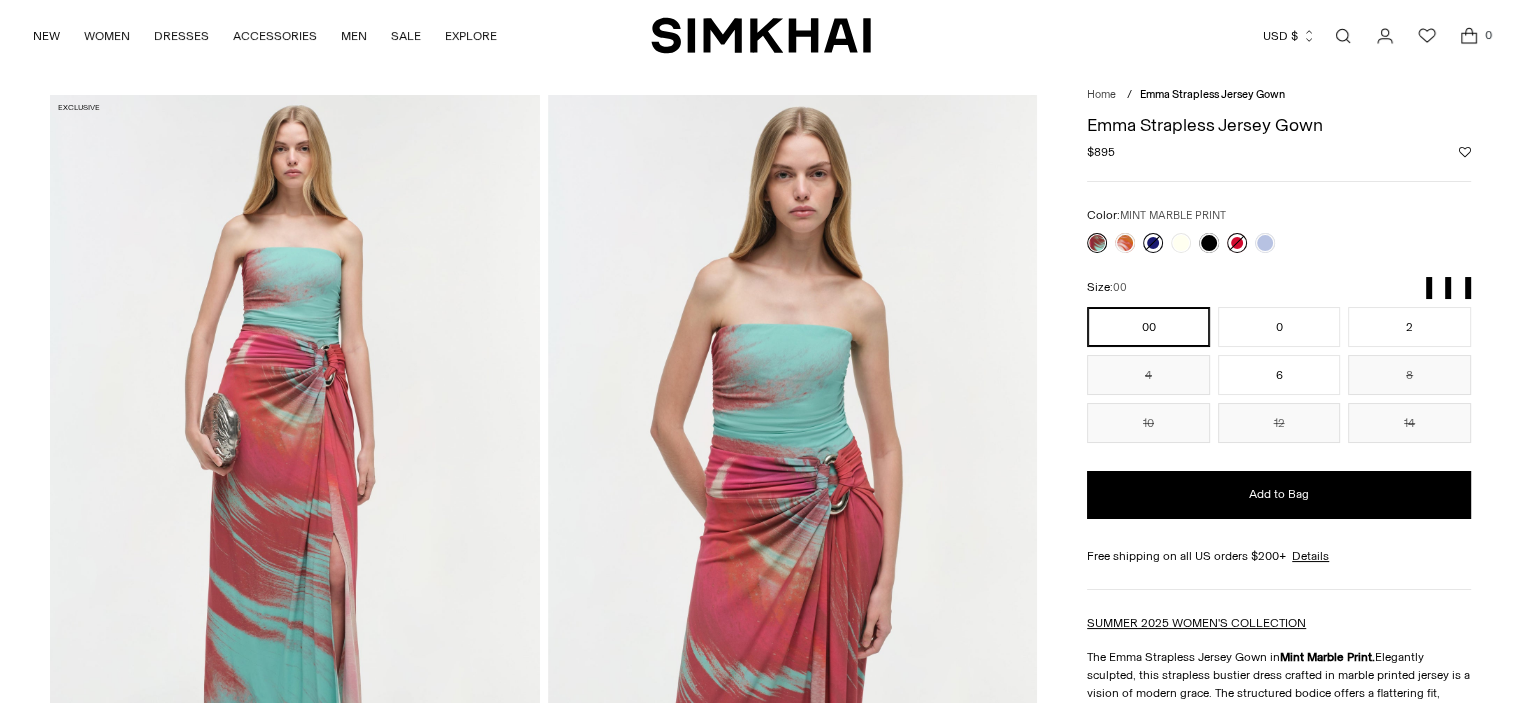 scroll, scrollTop: 180, scrollLeft: 0, axis: vertical 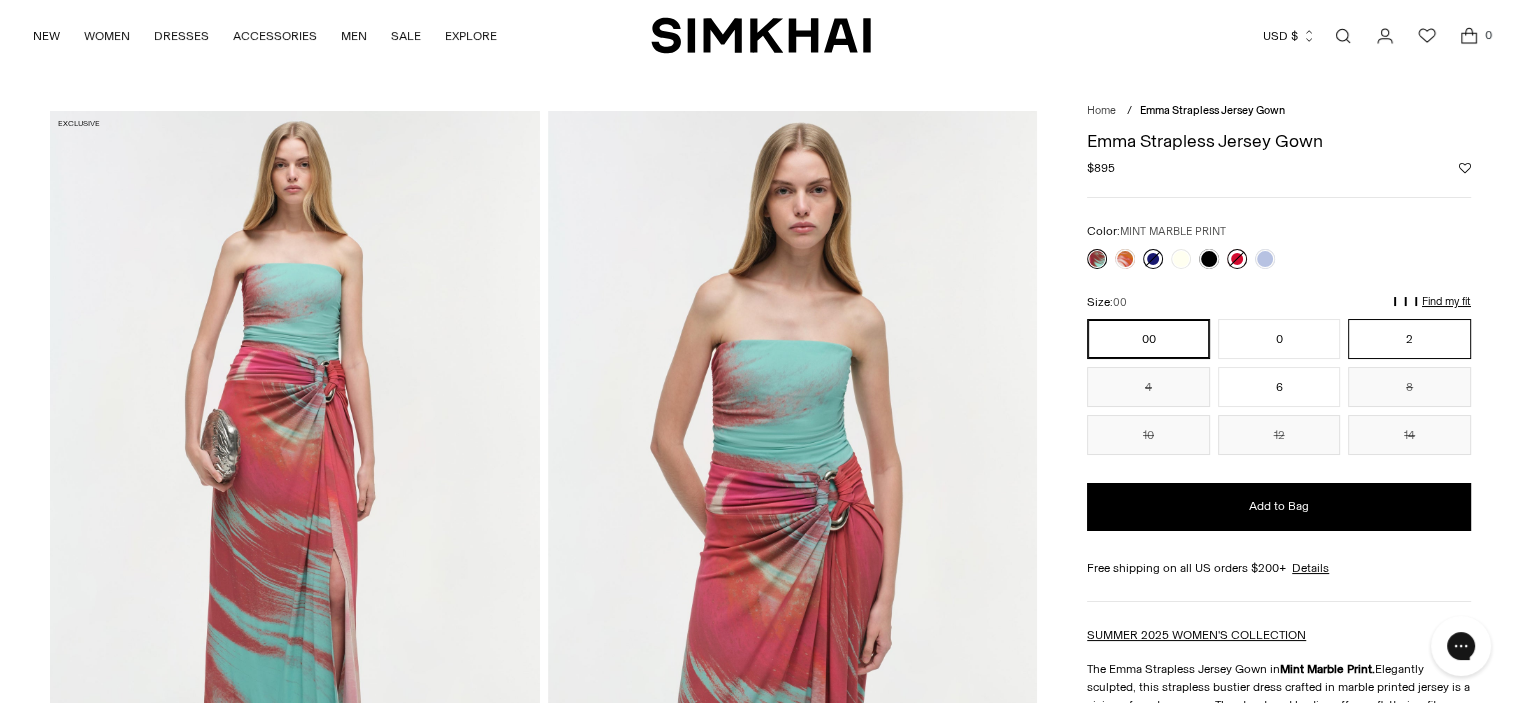 click on "2" at bounding box center (1409, 339) 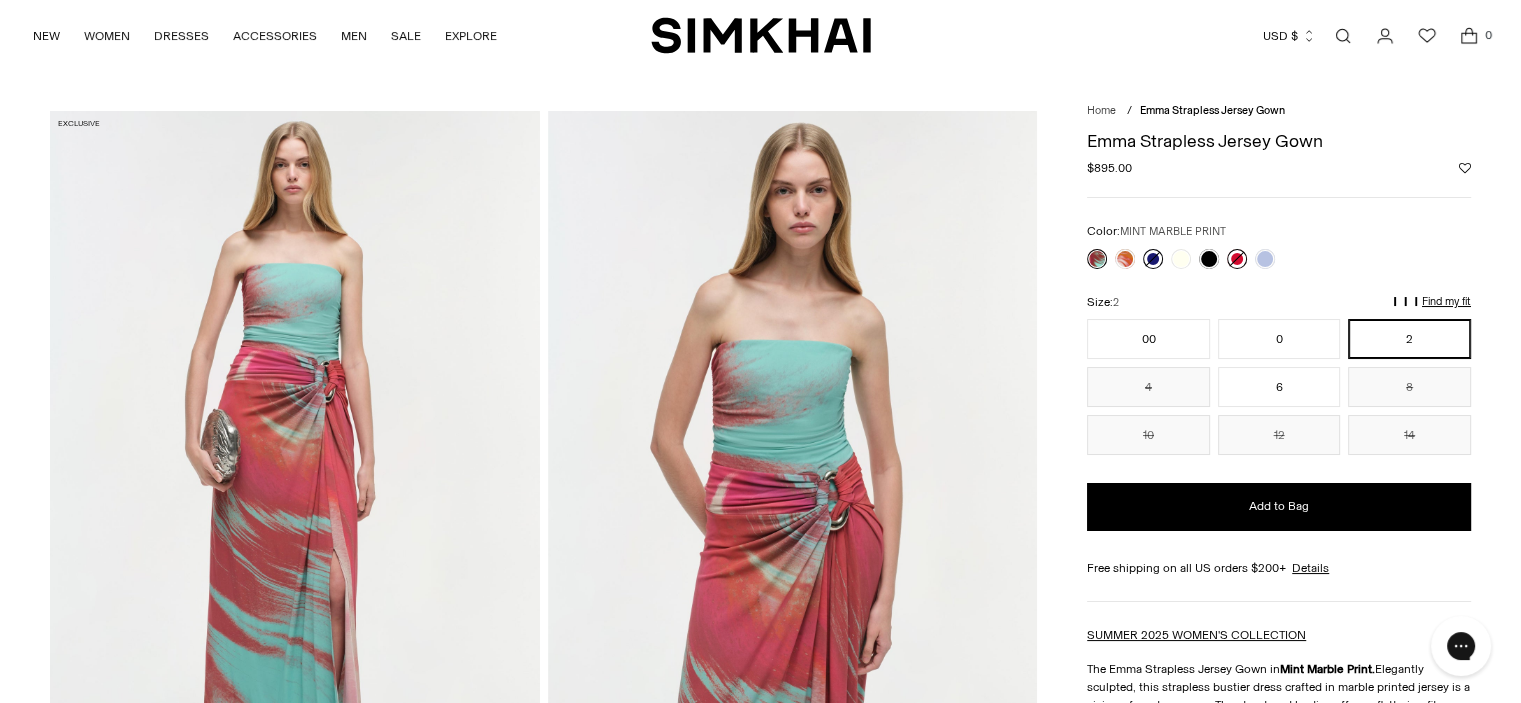 type 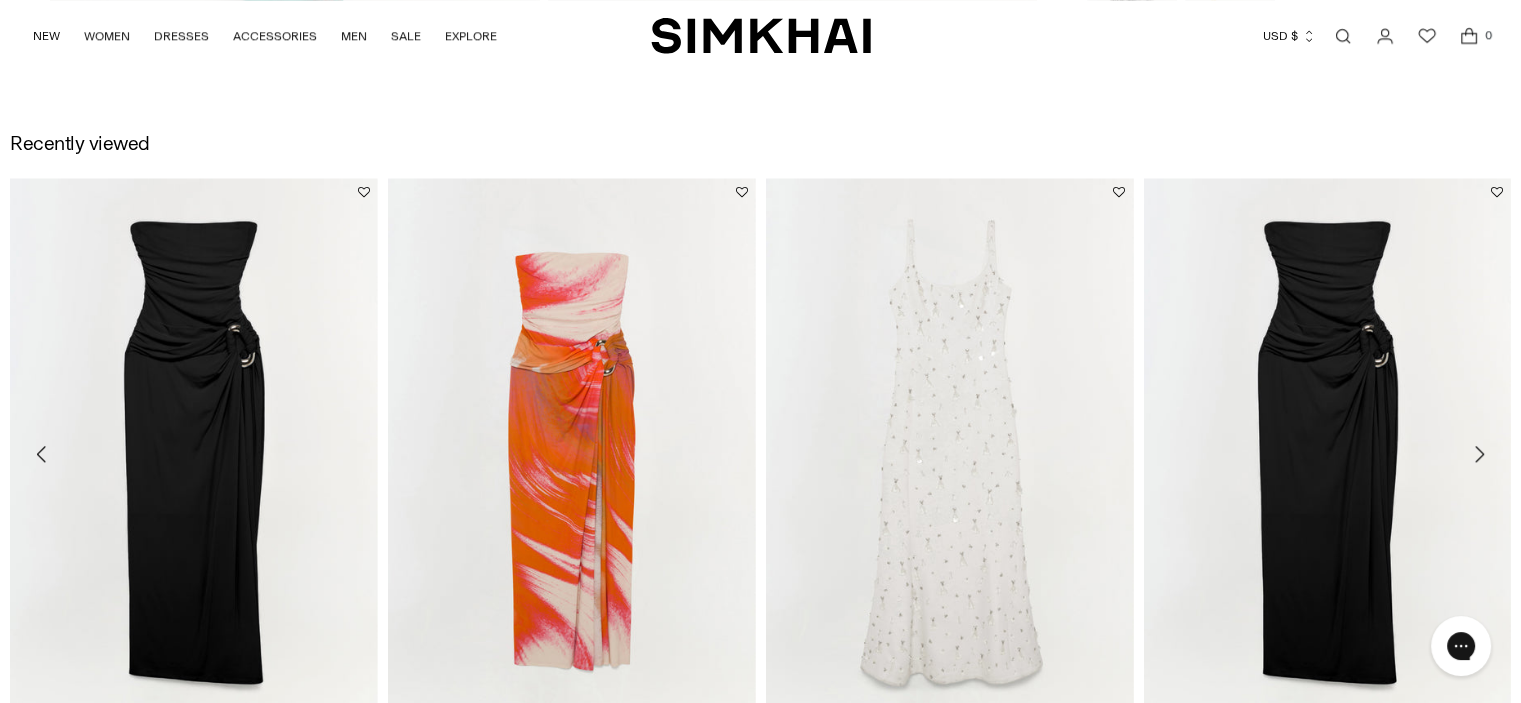 scroll, scrollTop: 2360, scrollLeft: 0, axis: vertical 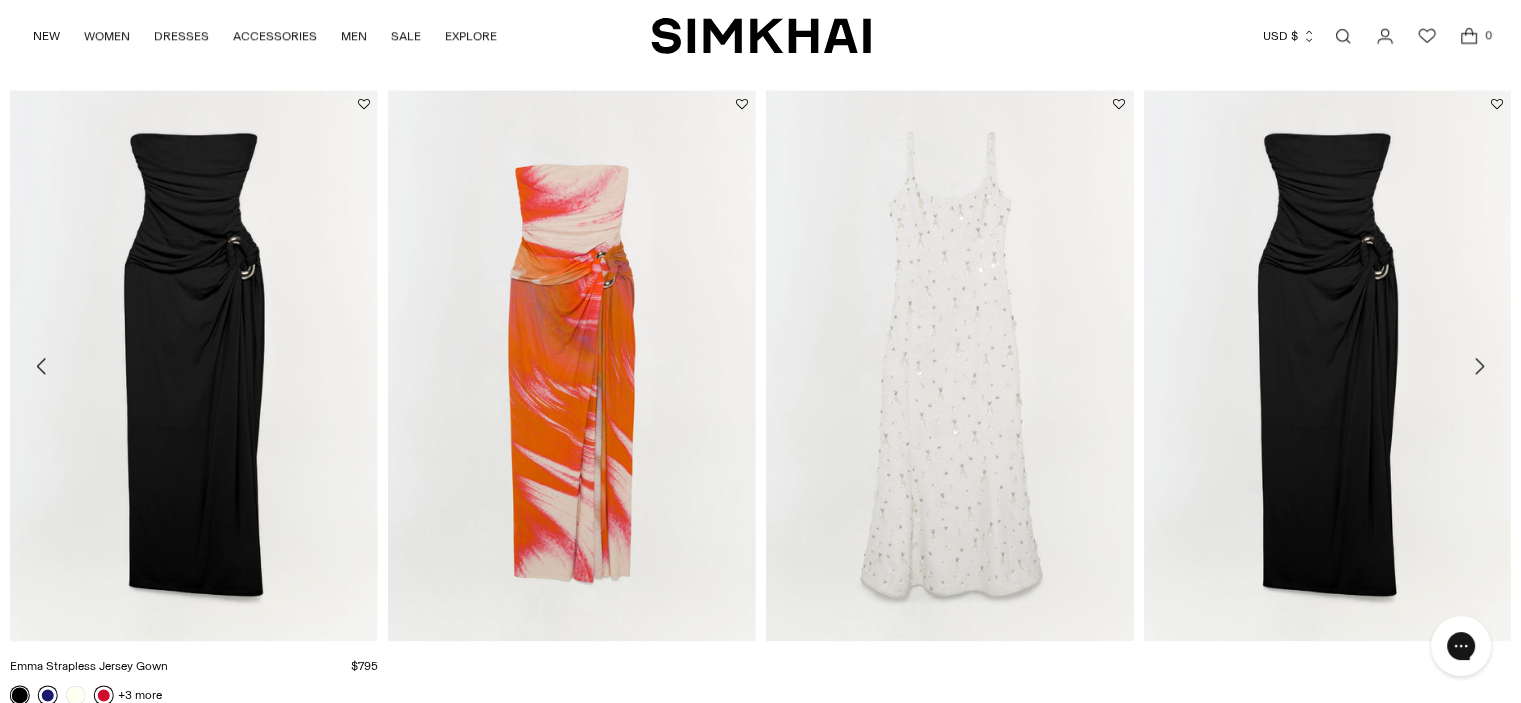 click at bounding box center (0, 0) 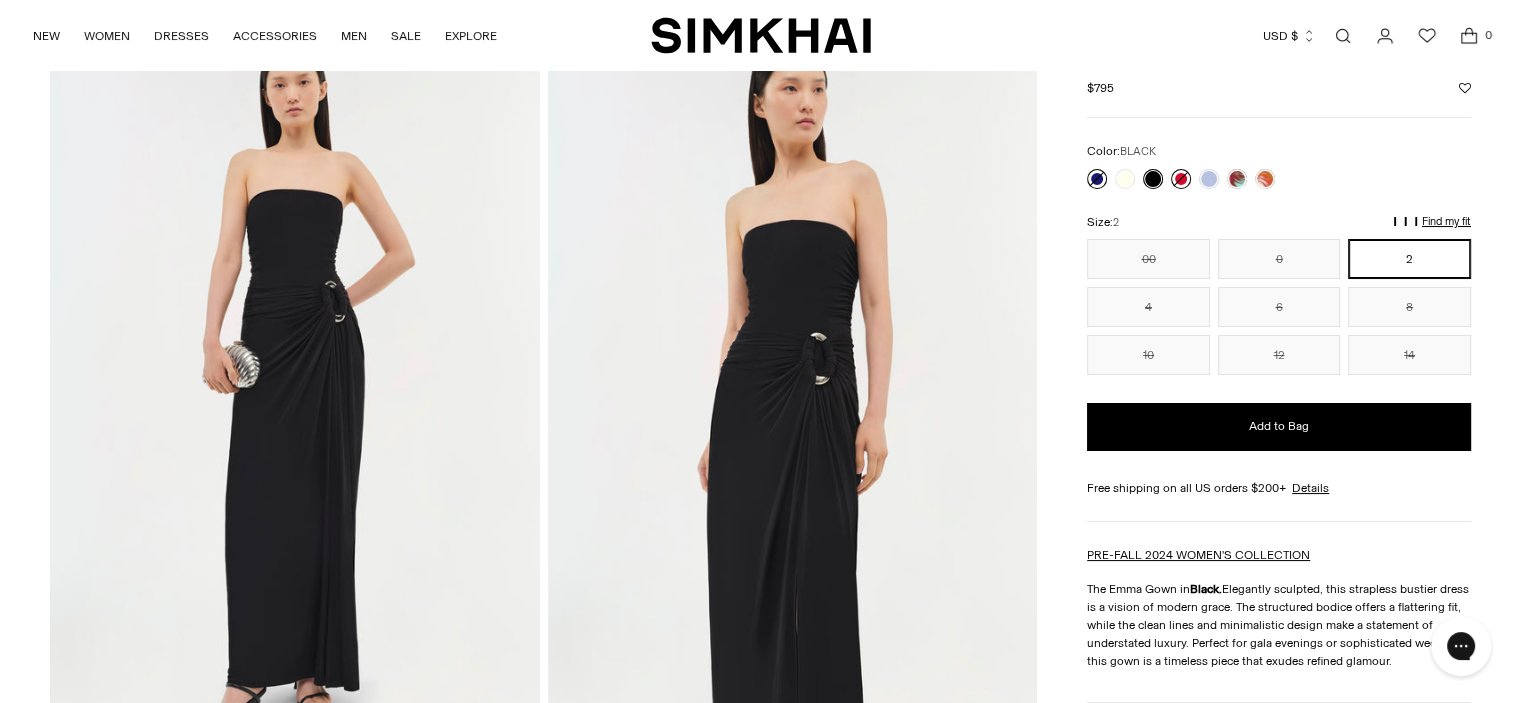 scroll, scrollTop: 120, scrollLeft: 0, axis: vertical 